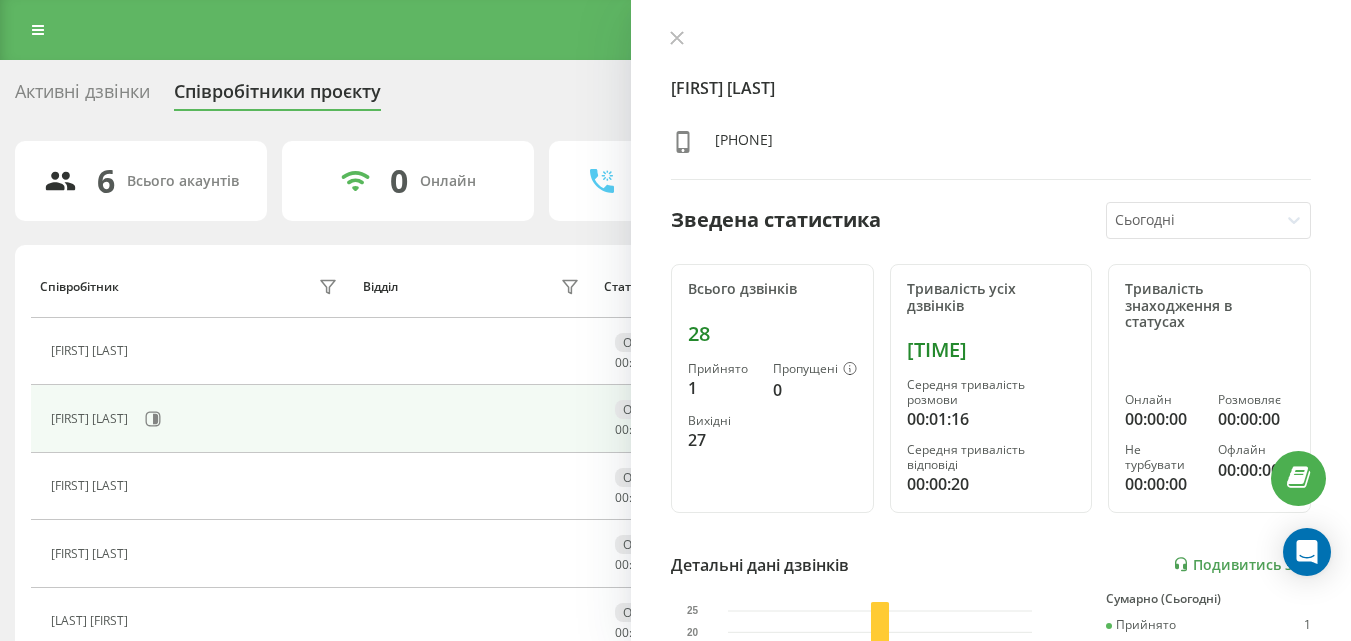 scroll, scrollTop: 0, scrollLeft: 0, axis: both 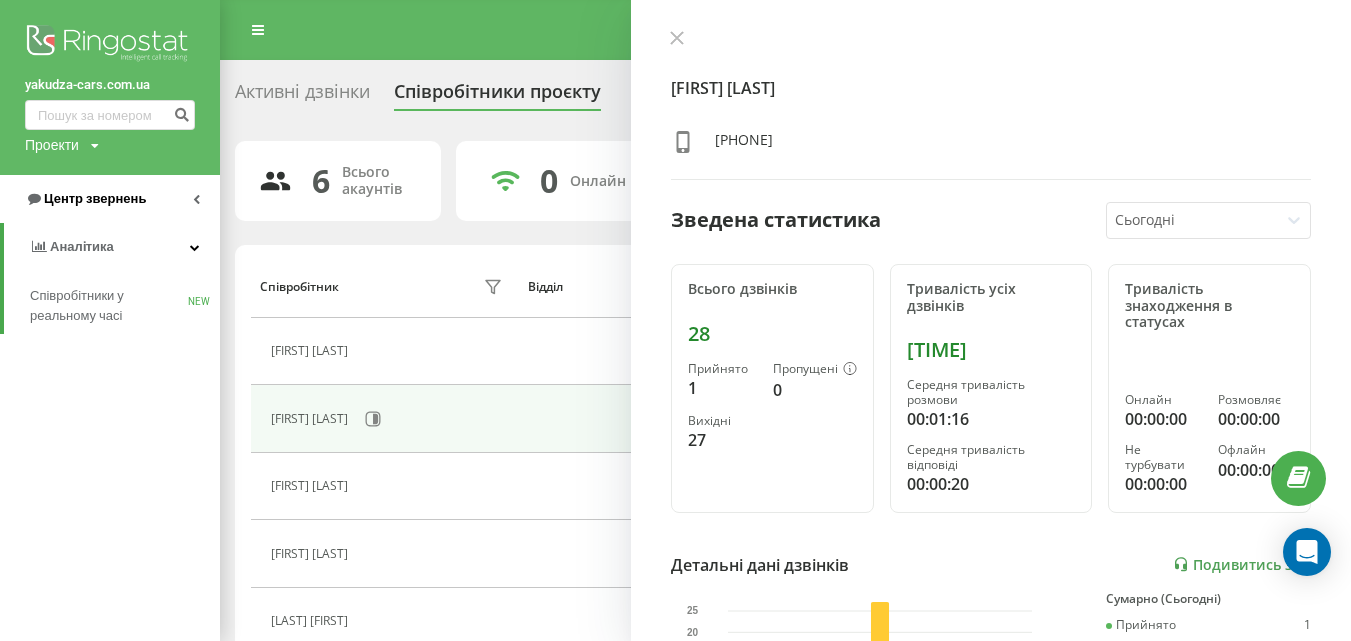 click on "Центр звернень" at bounding box center [95, 198] 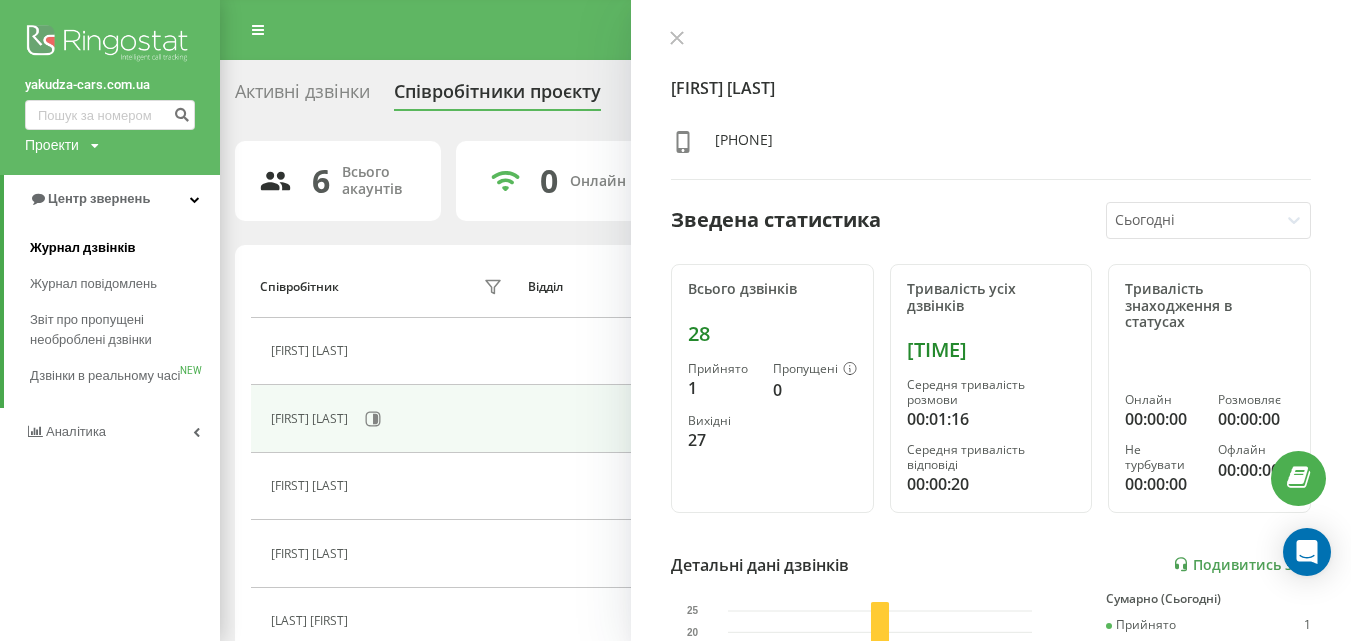 click on "Журнал дзвінків" at bounding box center (83, 248) 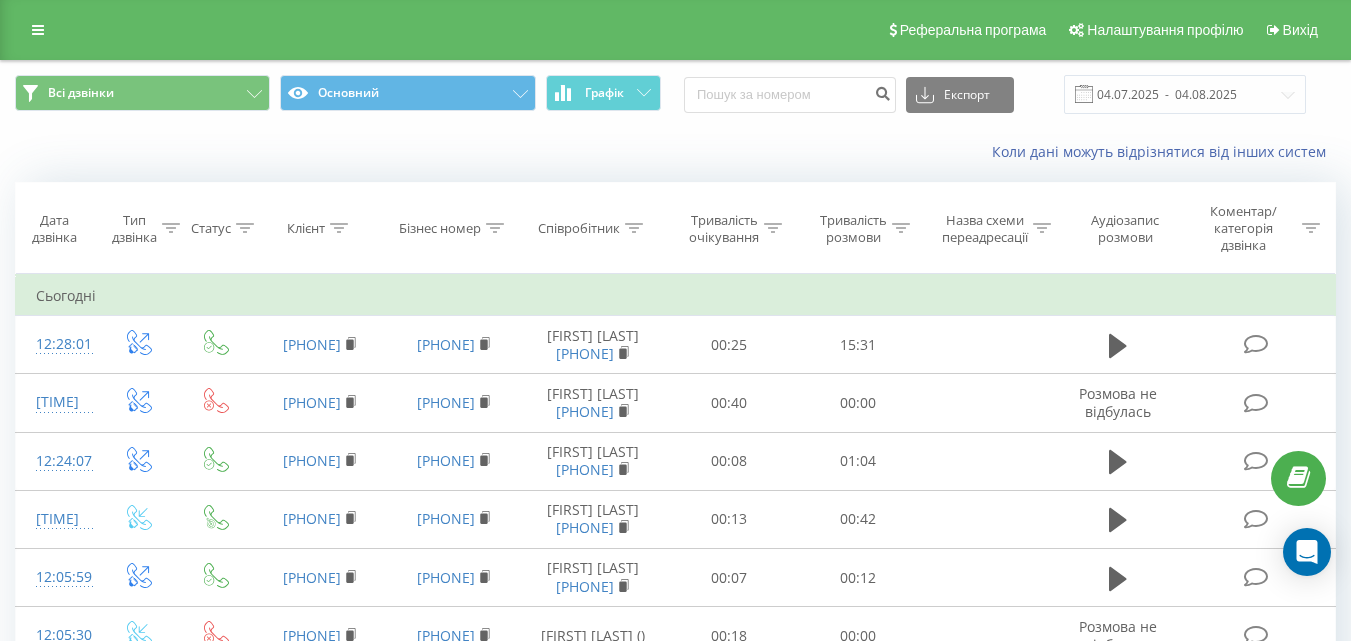 scroll, scrollTop: 0, scrollLeft: 0, axis: both 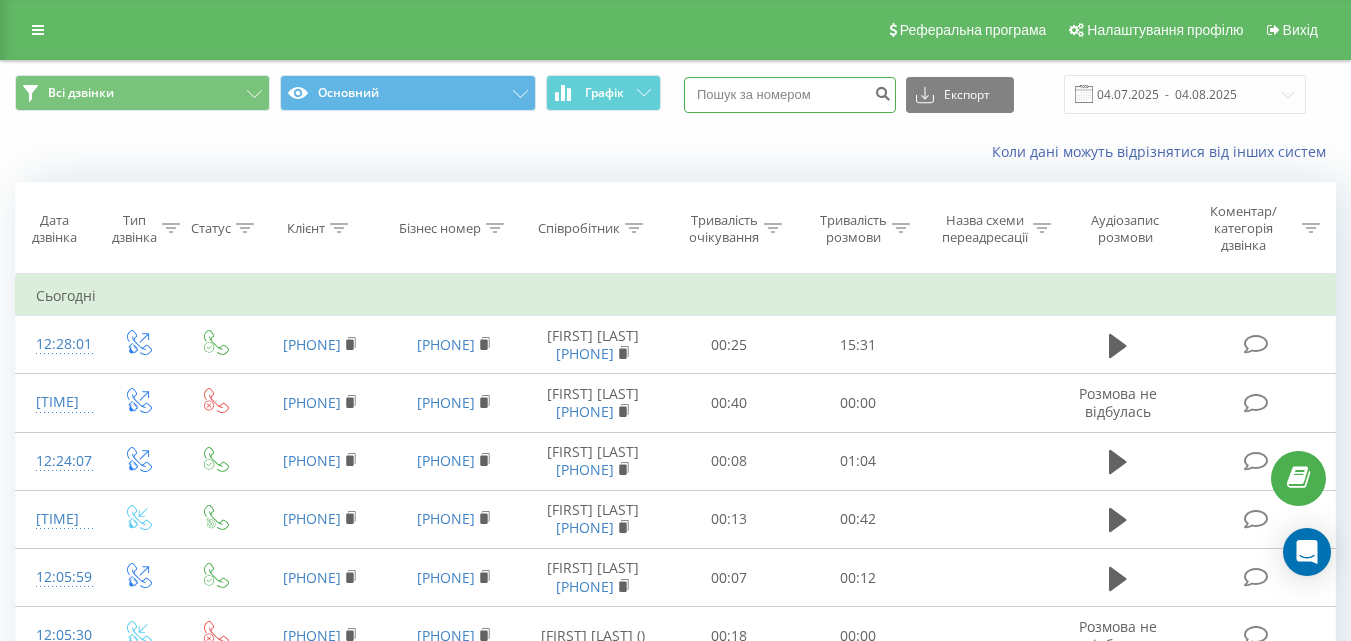 click at bounding box center [790, 95] 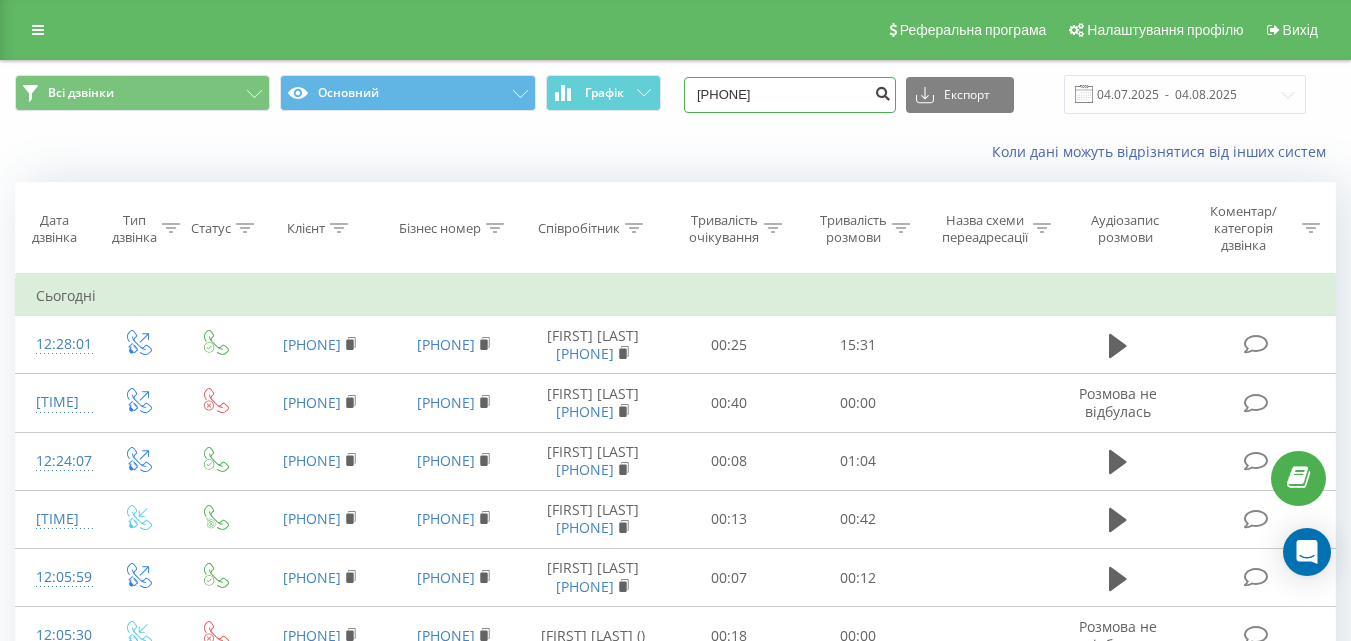 type on "[PHONE]" 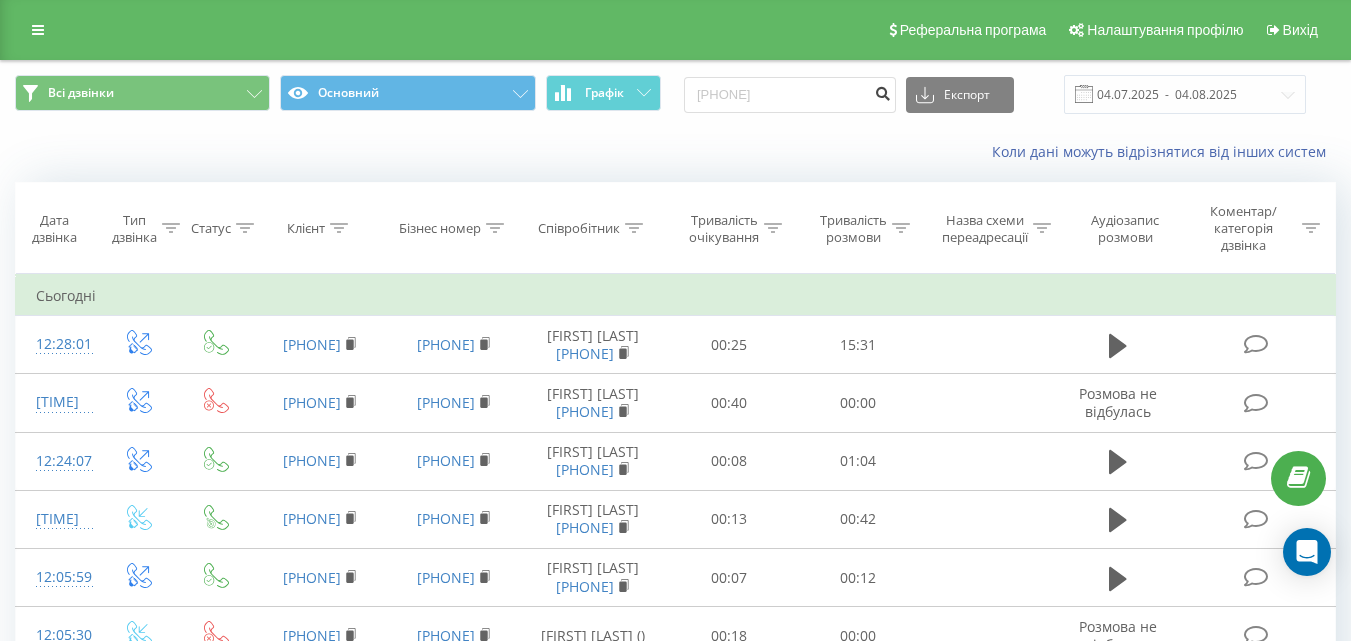 click at bounding box center [882, 91] 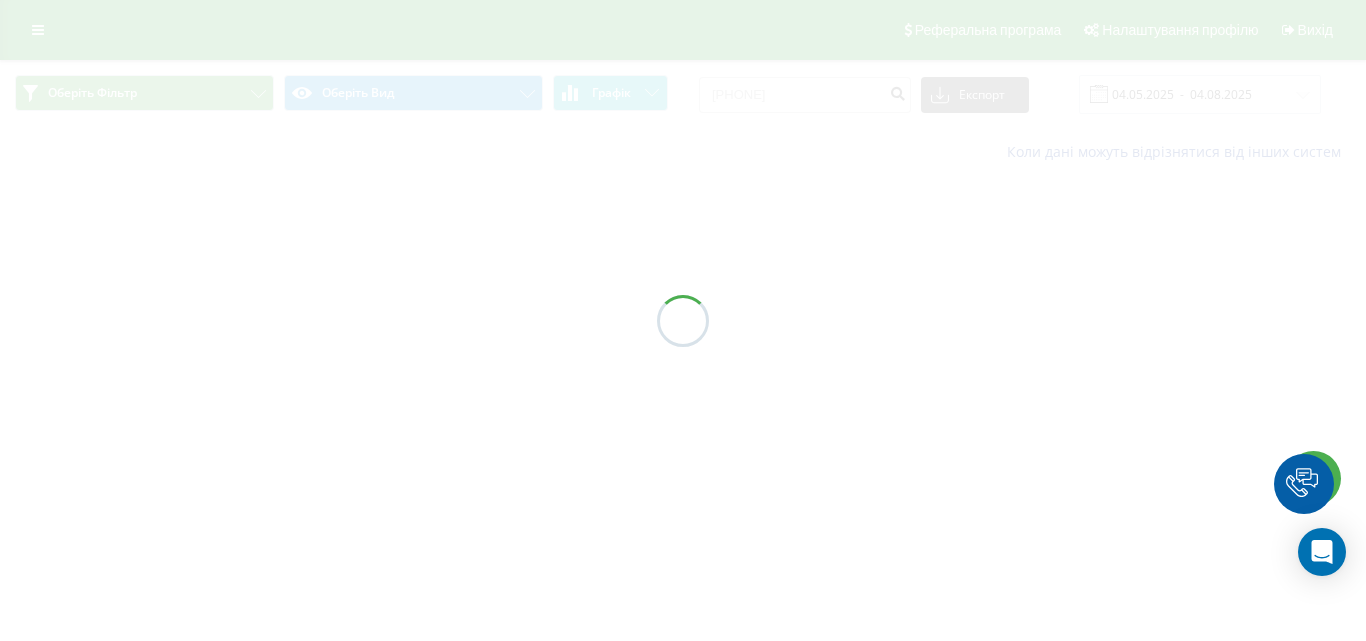 scroll, scrollTop: 0, scrollLeft: 0, axis: both 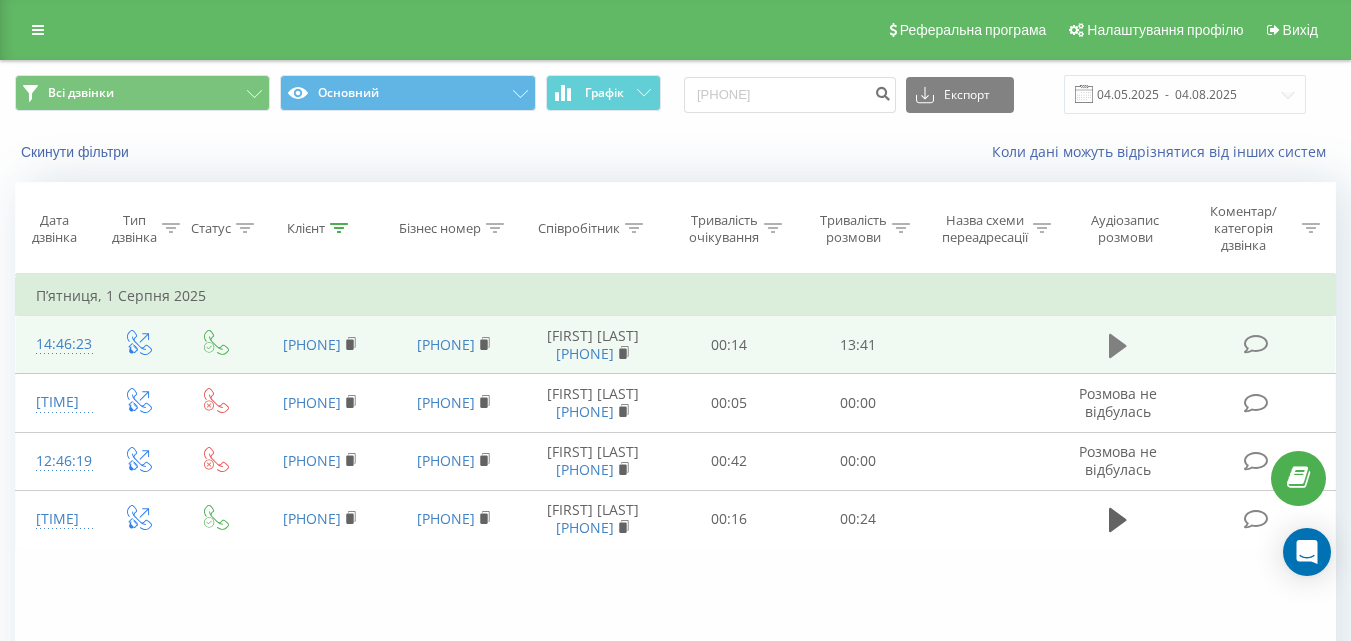 click 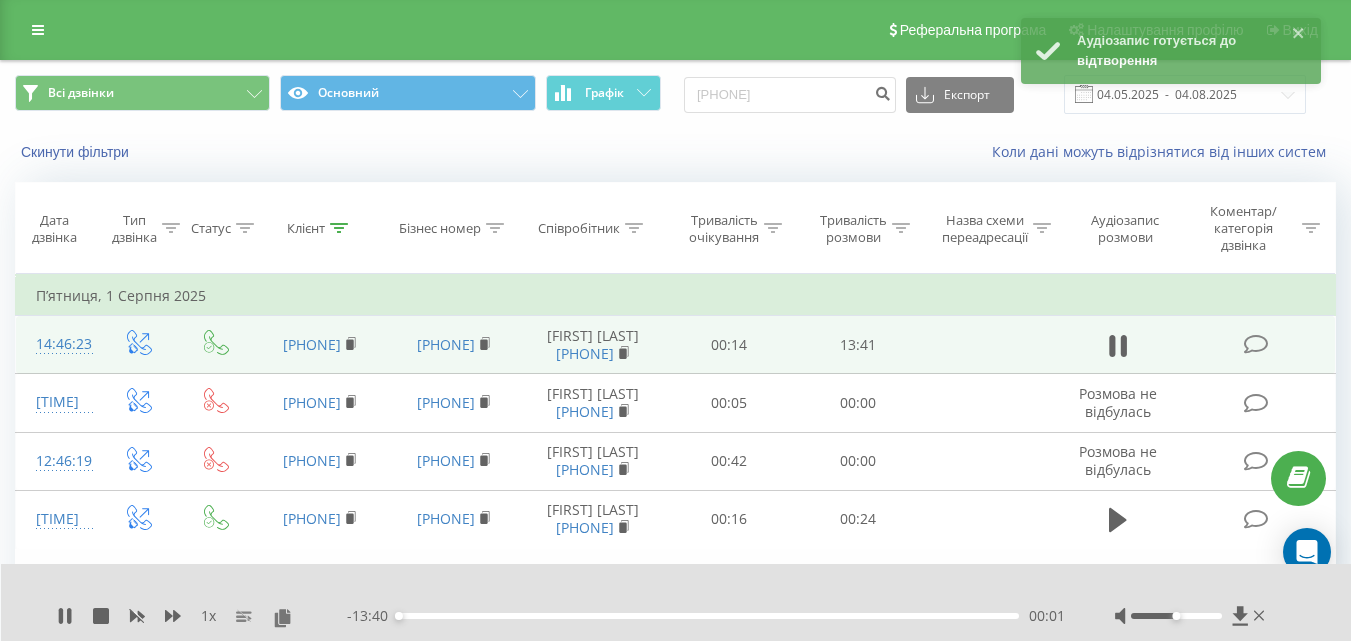 click on "00:01" at bounding box center (708, 616) 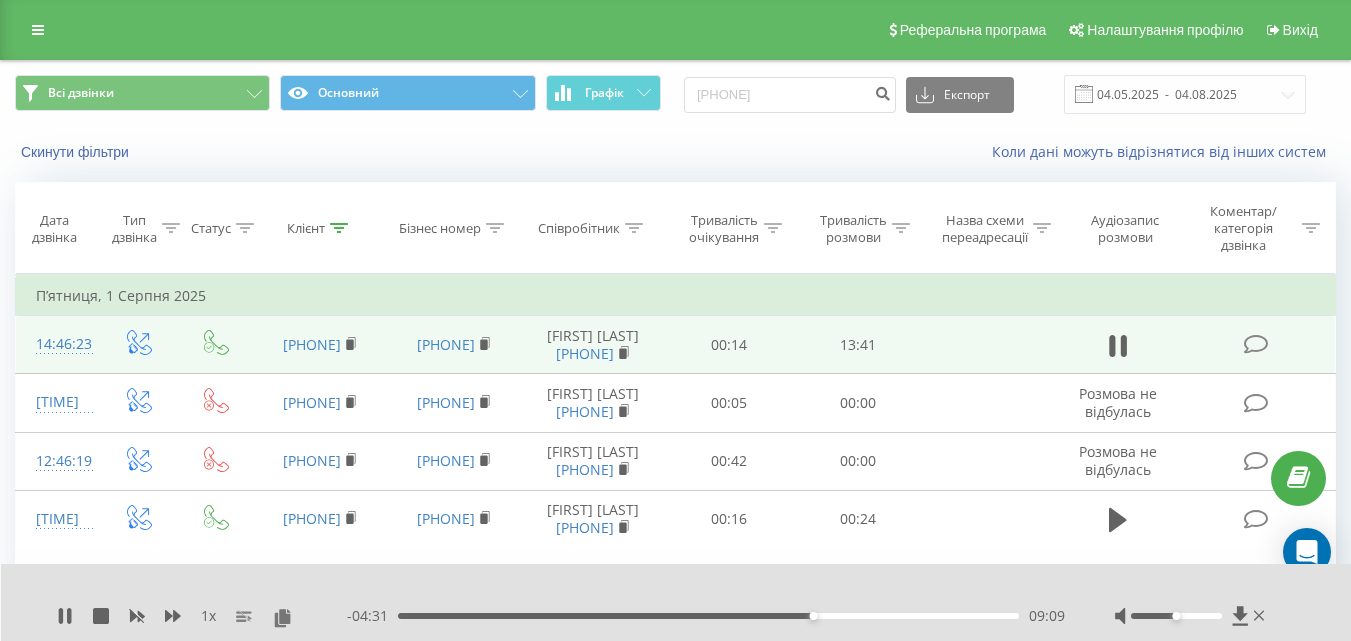 click on "- [TIME] [TIME]   [TIME]" at bounding box center (706, 616) 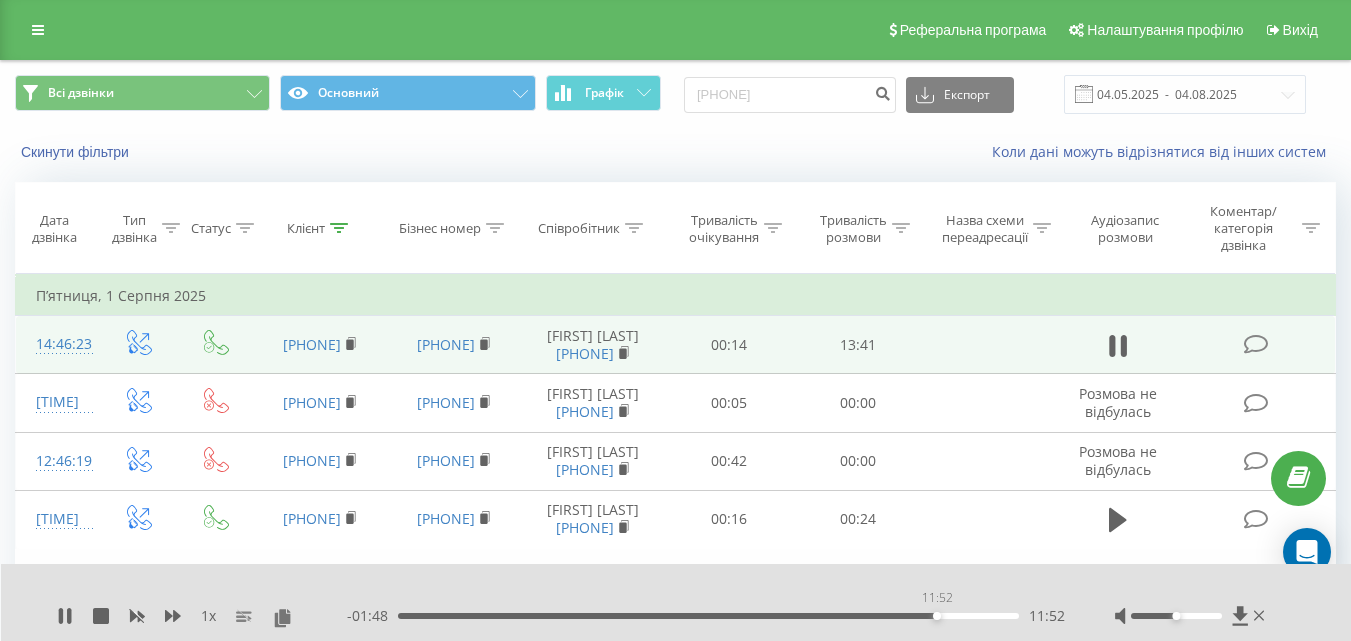 click on "11:52" at bounding box center (708, 616) 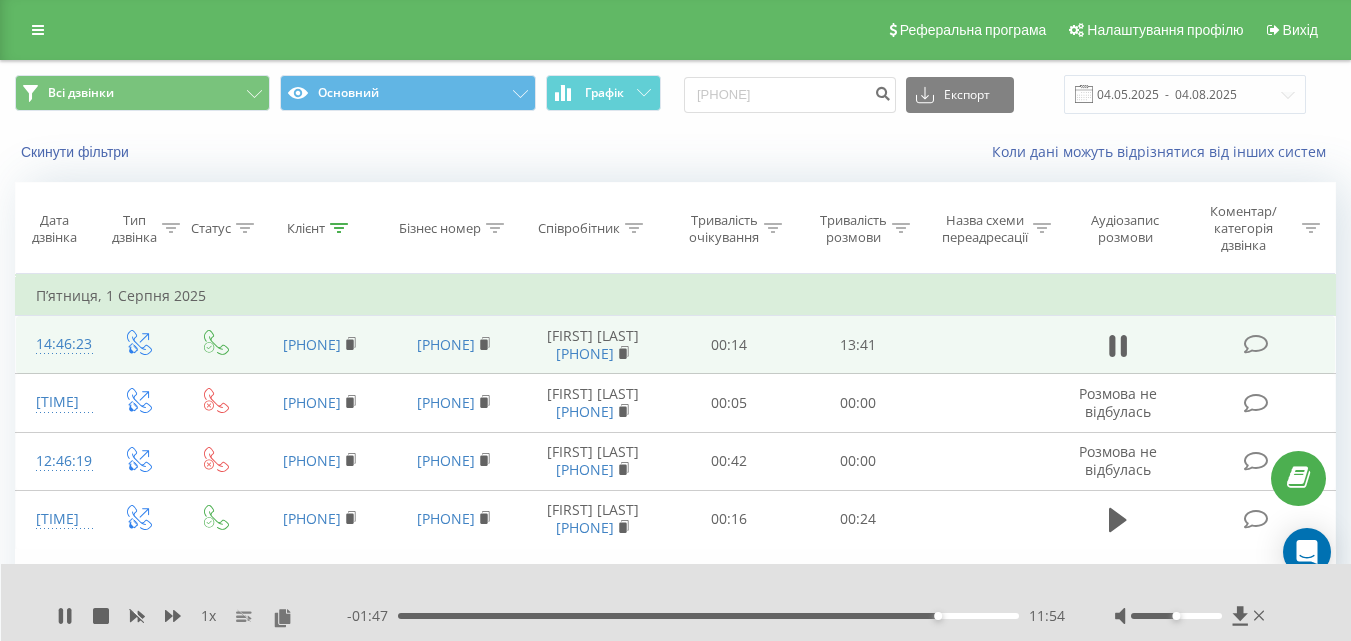 click on "11:54" at bounding box center [708, 616] 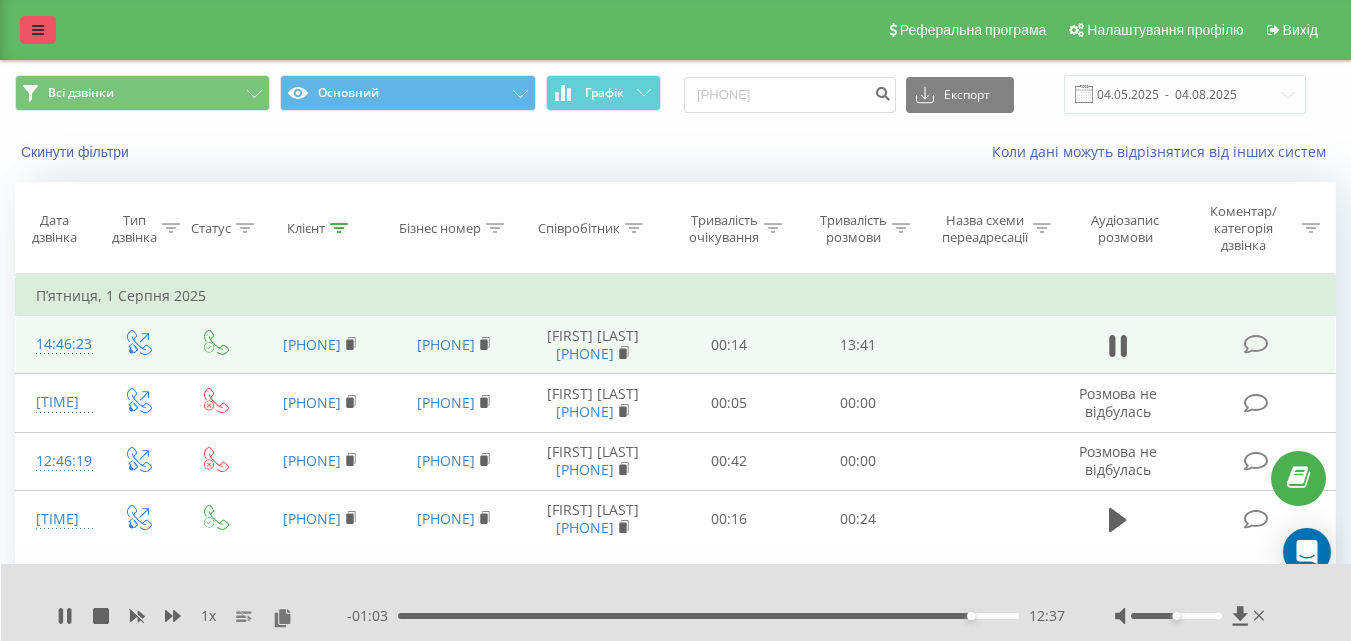 click at bounding box center [38, 30] 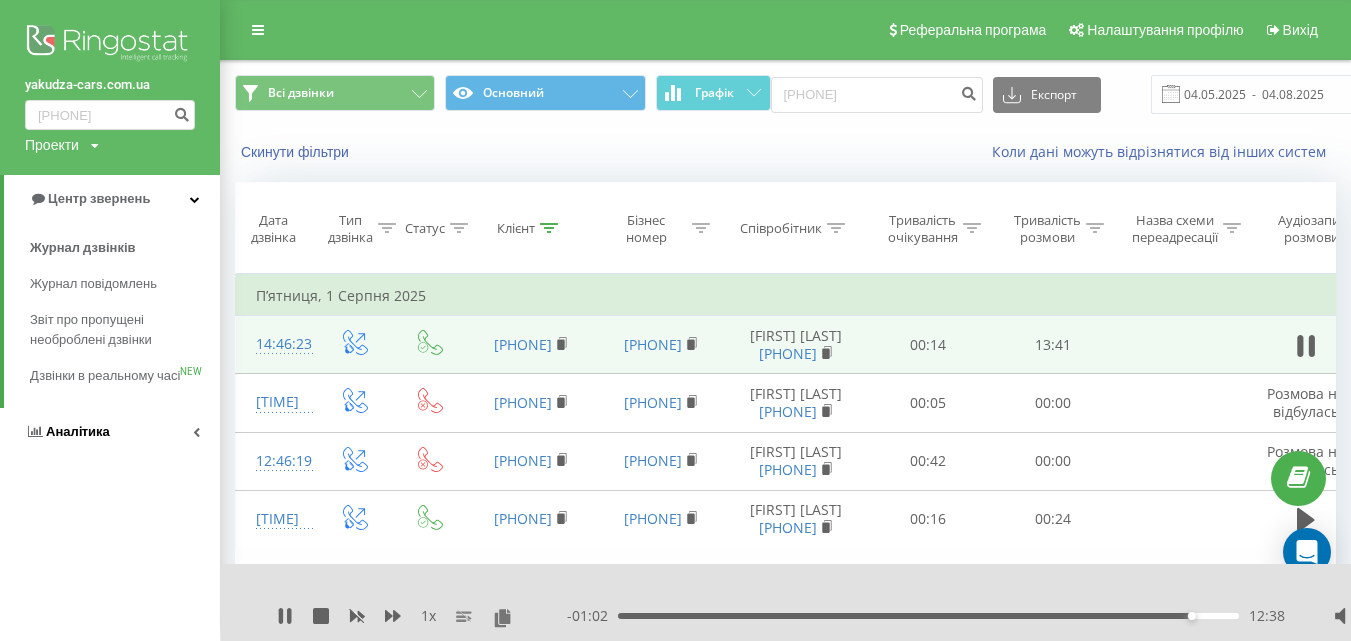 click on "Аналiтика" at bounding box center (78, 431) 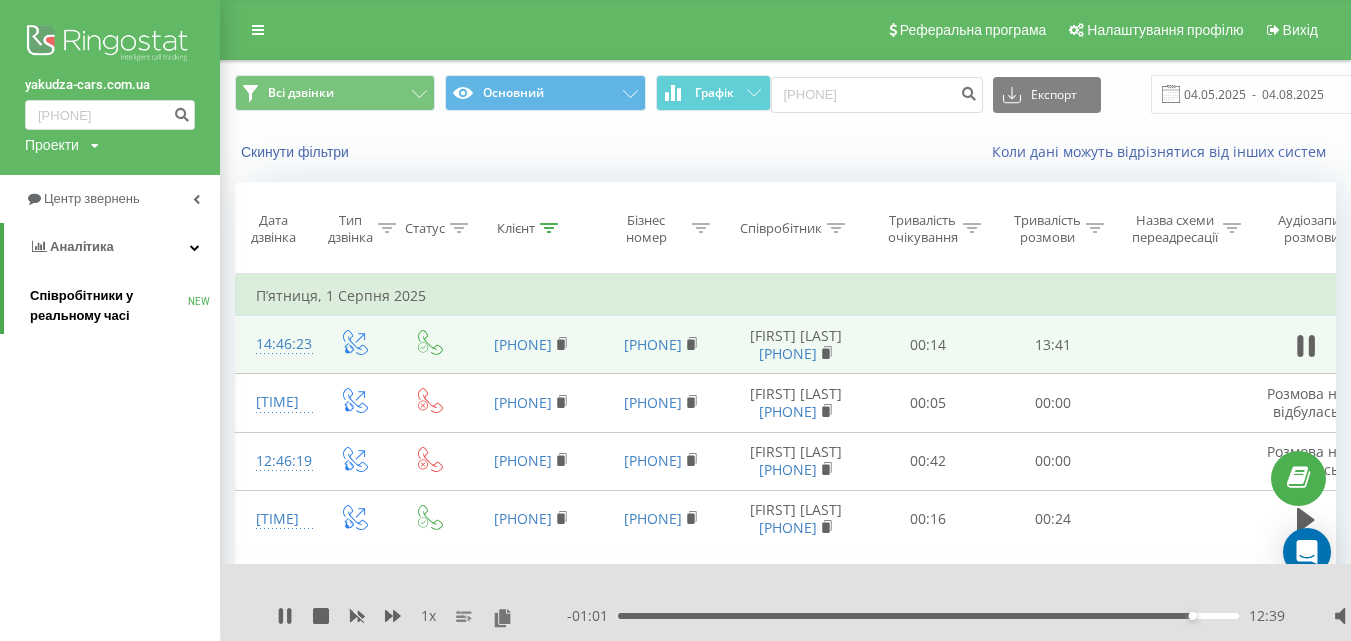 click on "Співробітники у реальному часі" at bounding box center (109, 306) 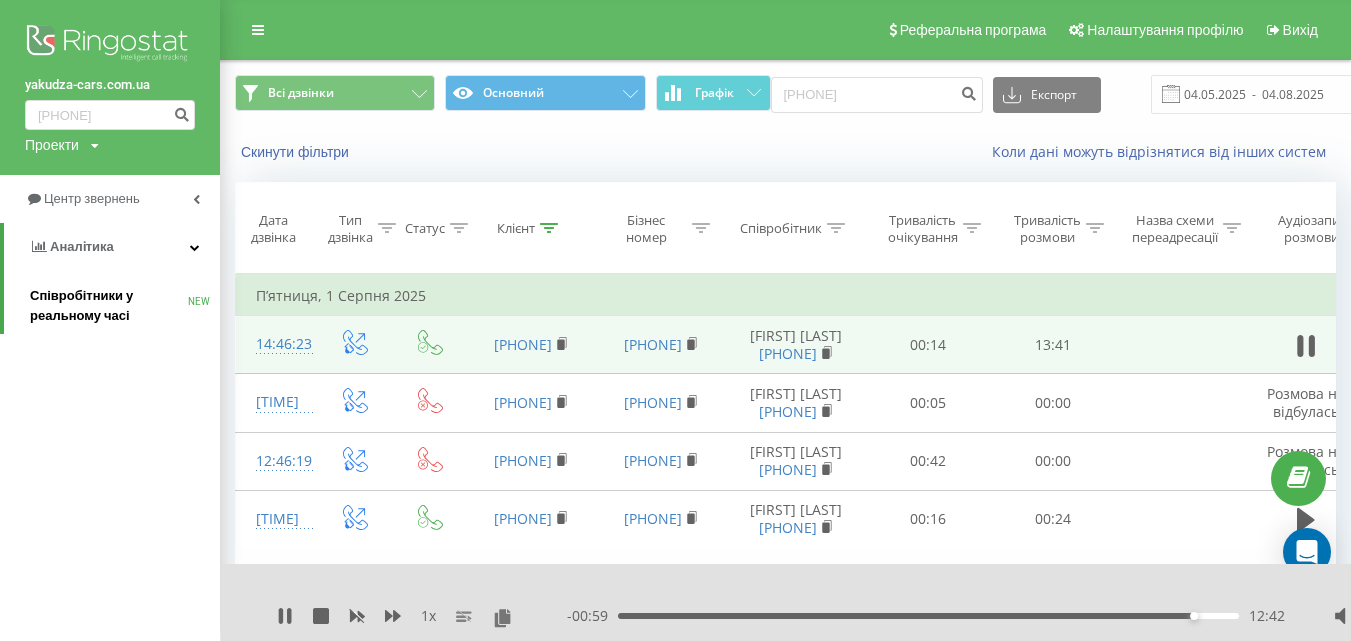 click on "Співробітники у реальному часі" at bounding box center (109, 306) 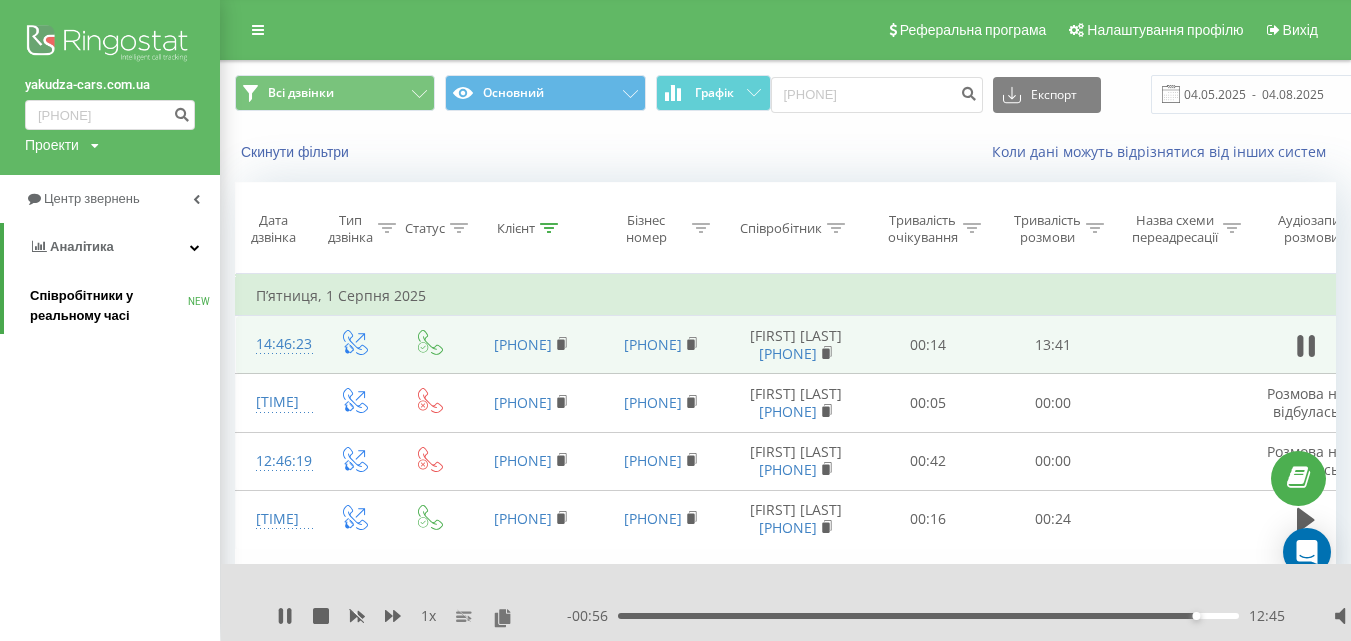click on "Співробітники у реальному часі" at bounding box center [109, 306] 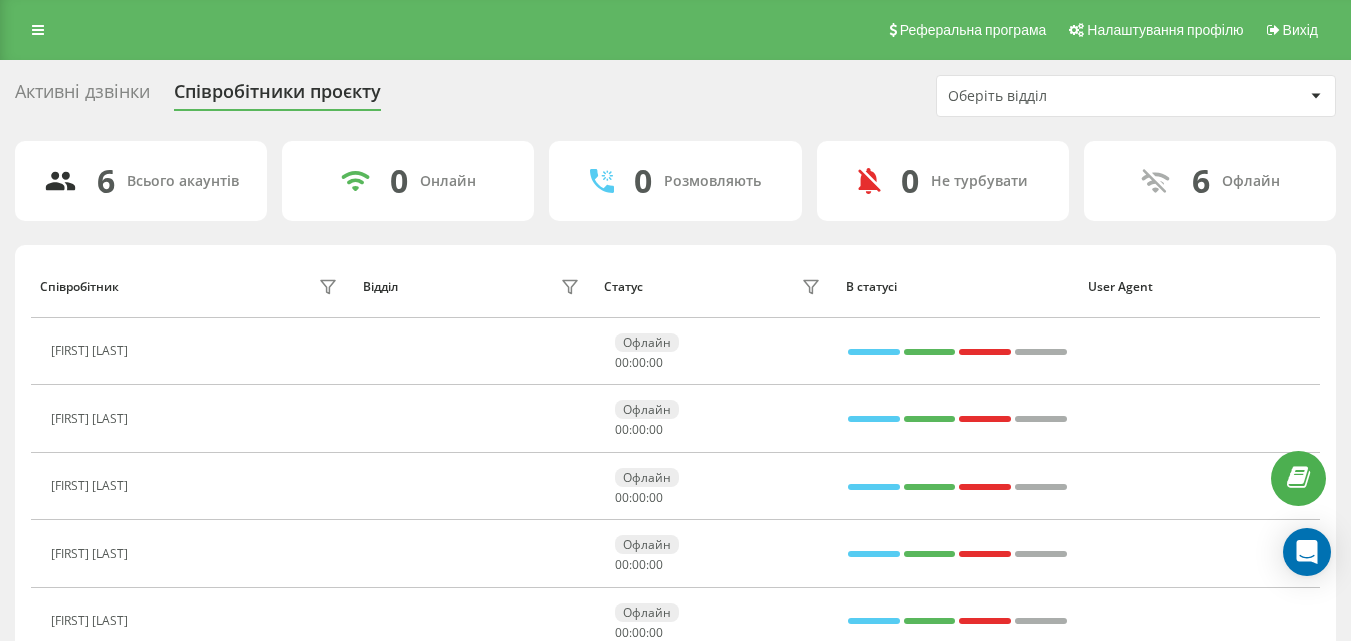 scroll, scrollTop: 0, scrollLeft: 0, axis: both 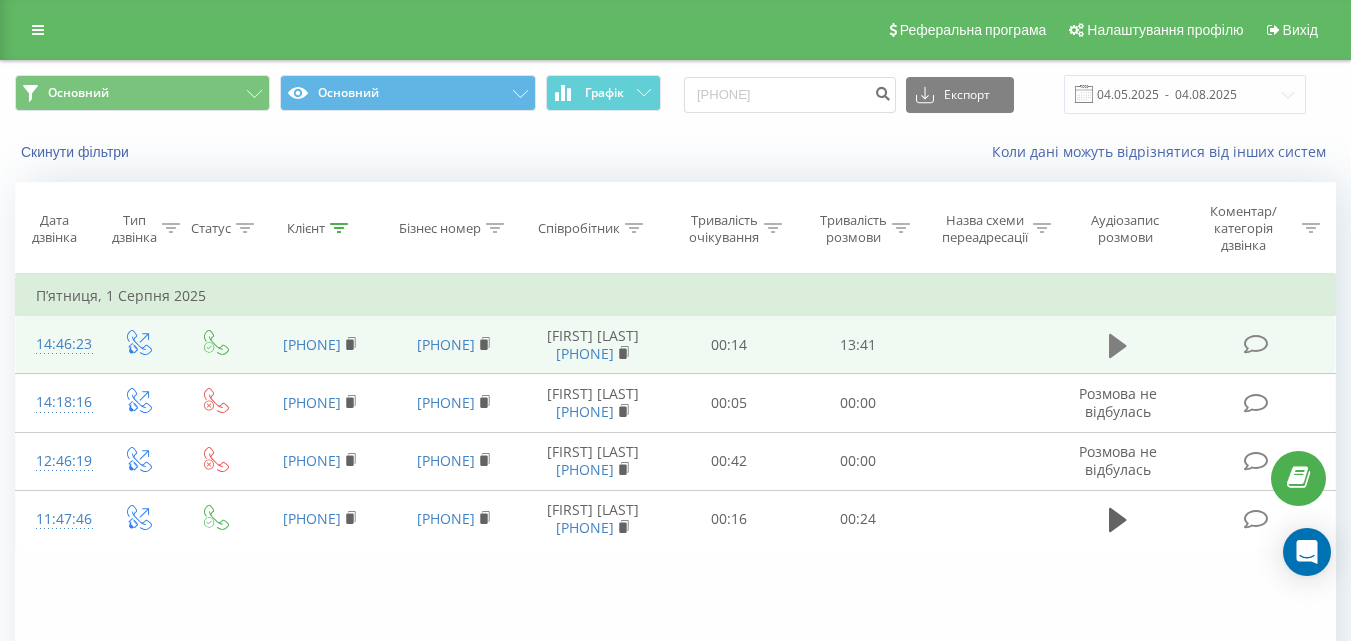 click at bounding box center (1119, 345) 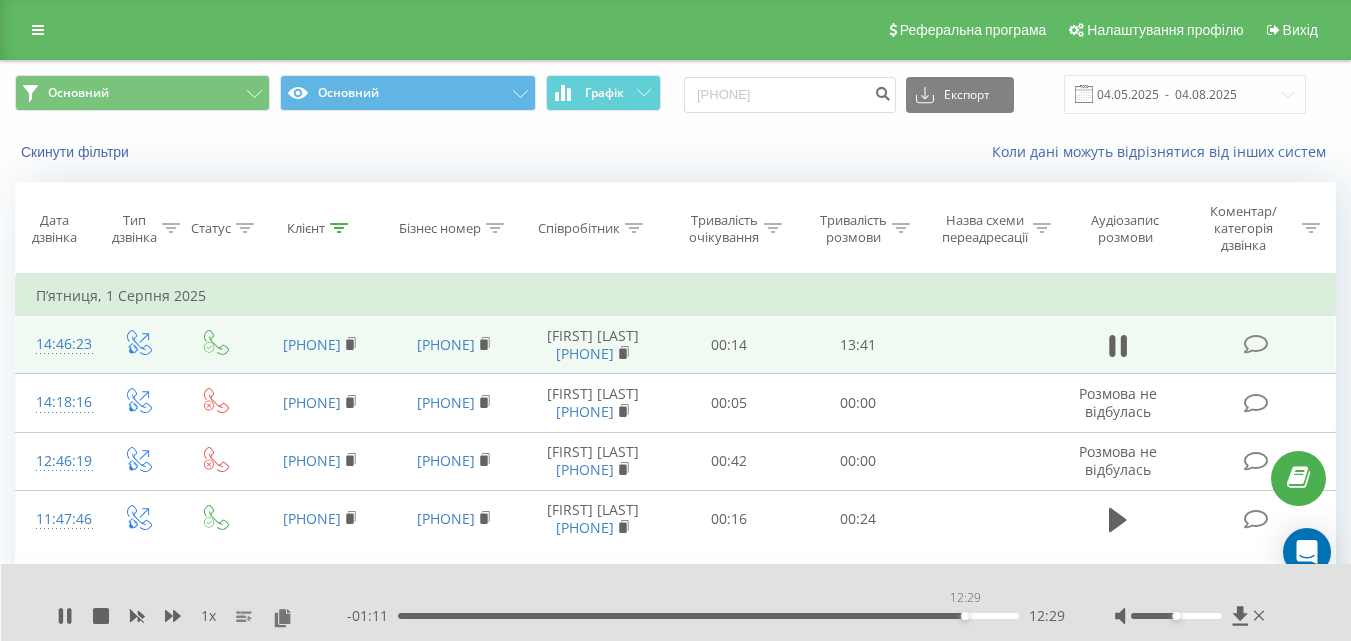click on "12:29" at bounding box center (708, 616) 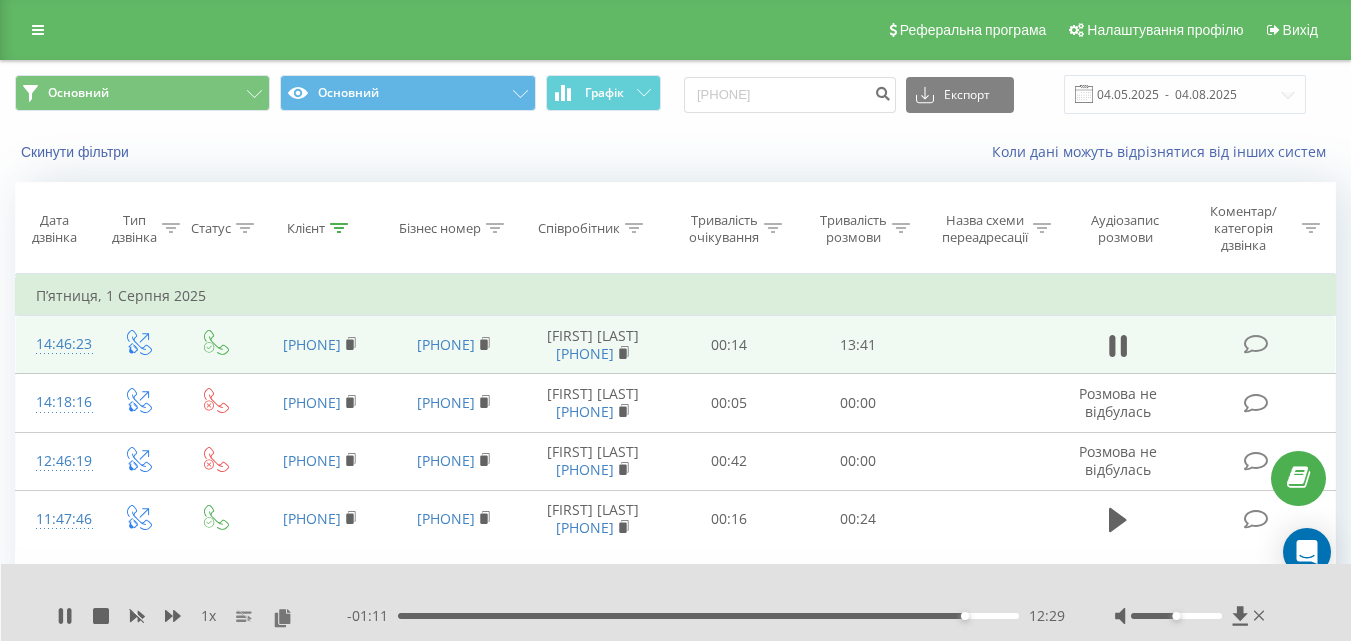 click on "12:29" at bounding box center (708, 616) 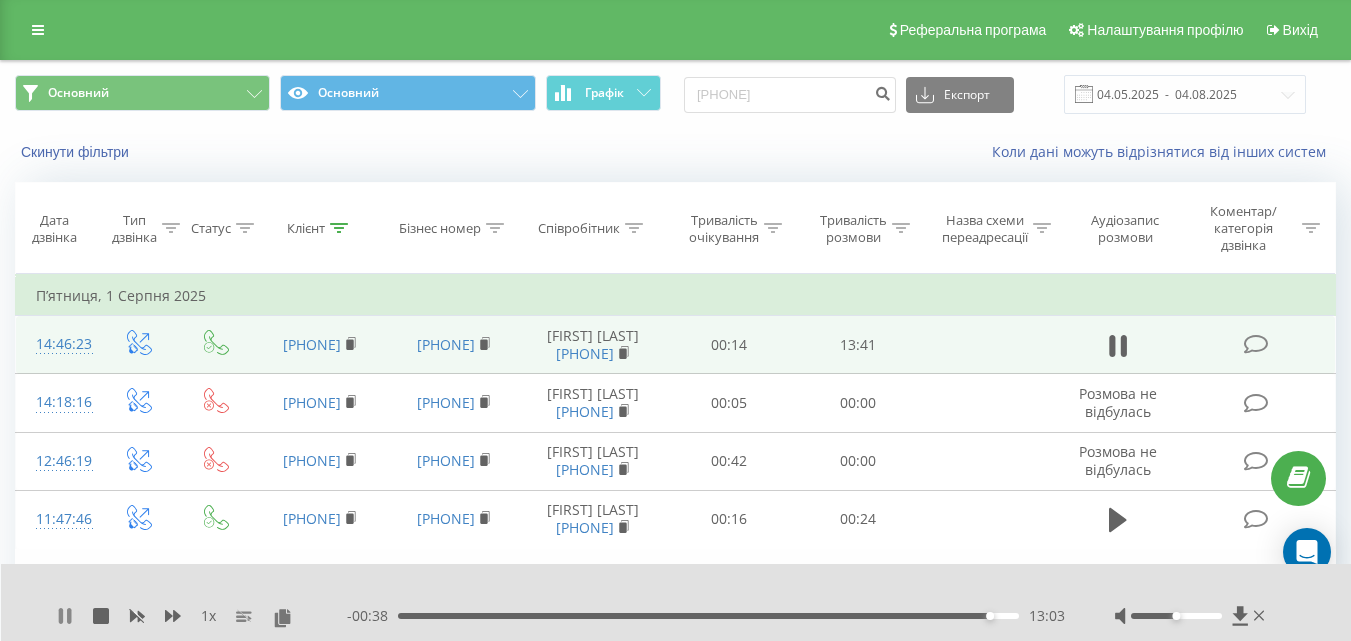click 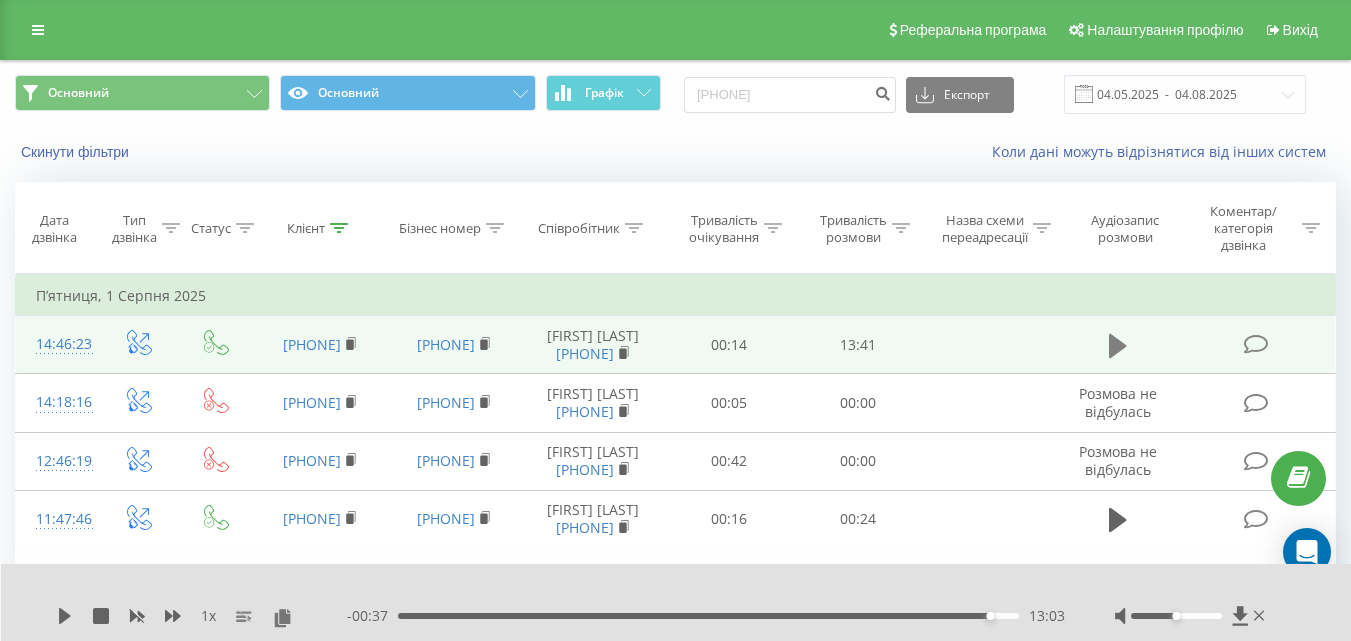 click 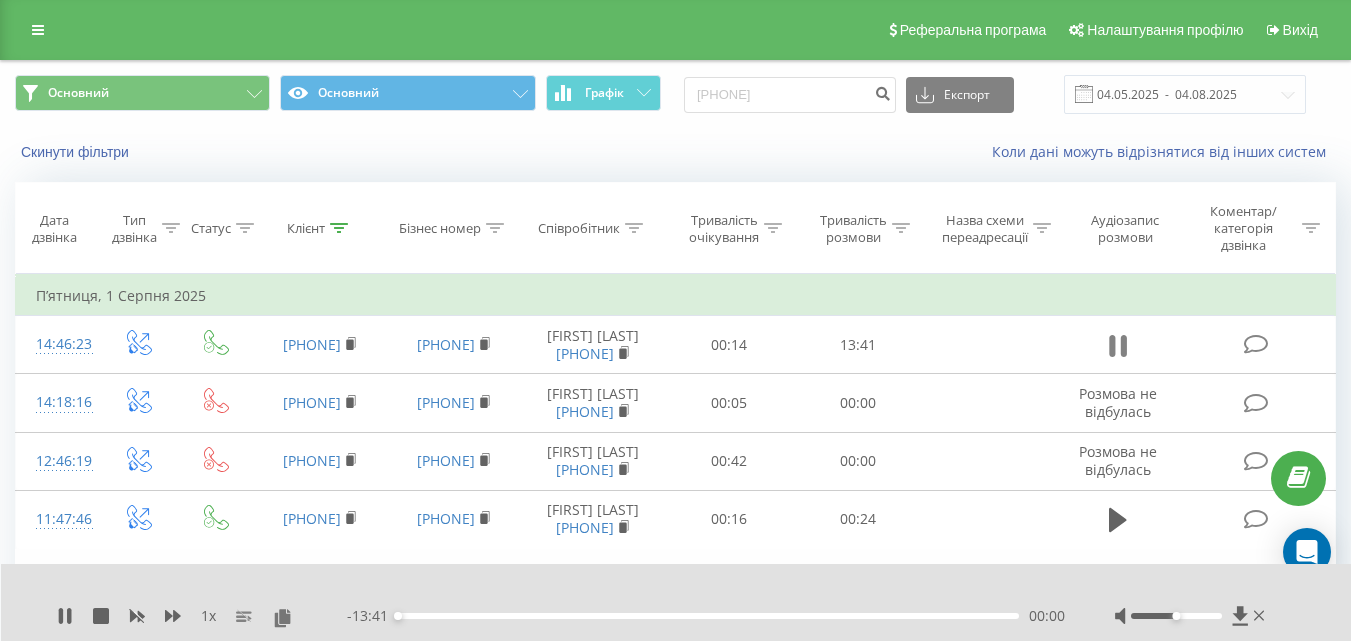 click at bounding box center [1119, 345] 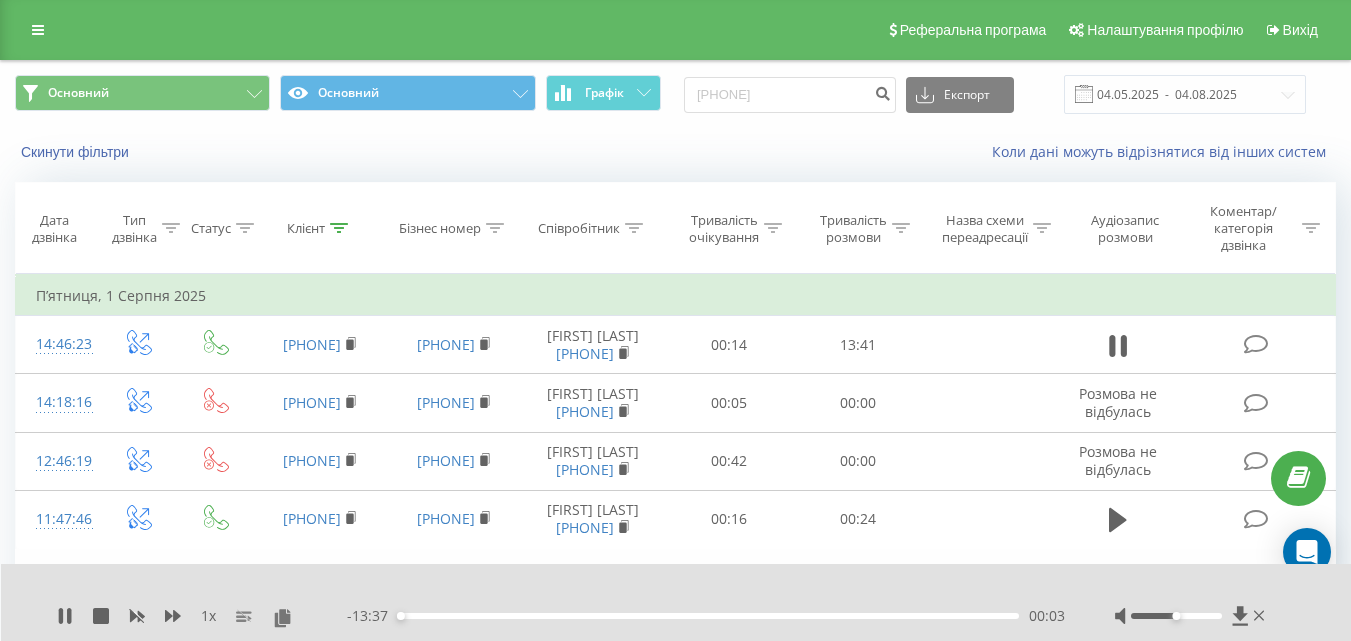 click on "- 13:37 00:03   00:03" at bounding box center [706, 616] 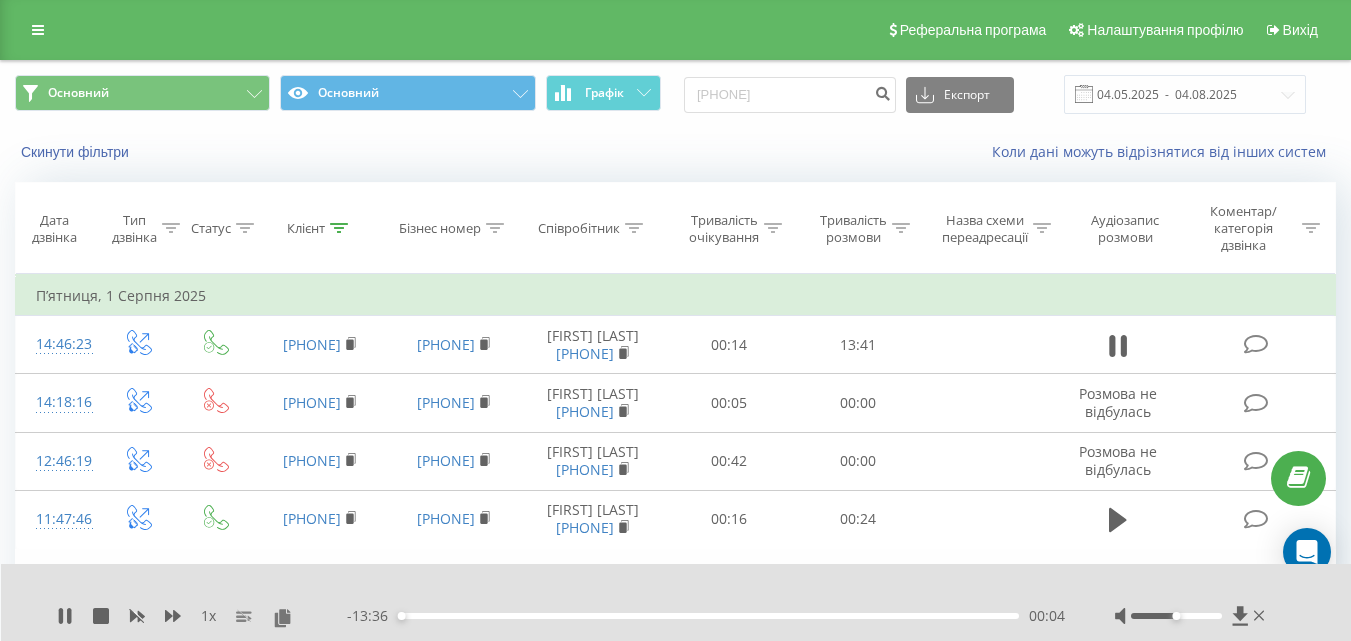 click on "- 13:36 00:04   00:04" at bounding box center [706, 616] 